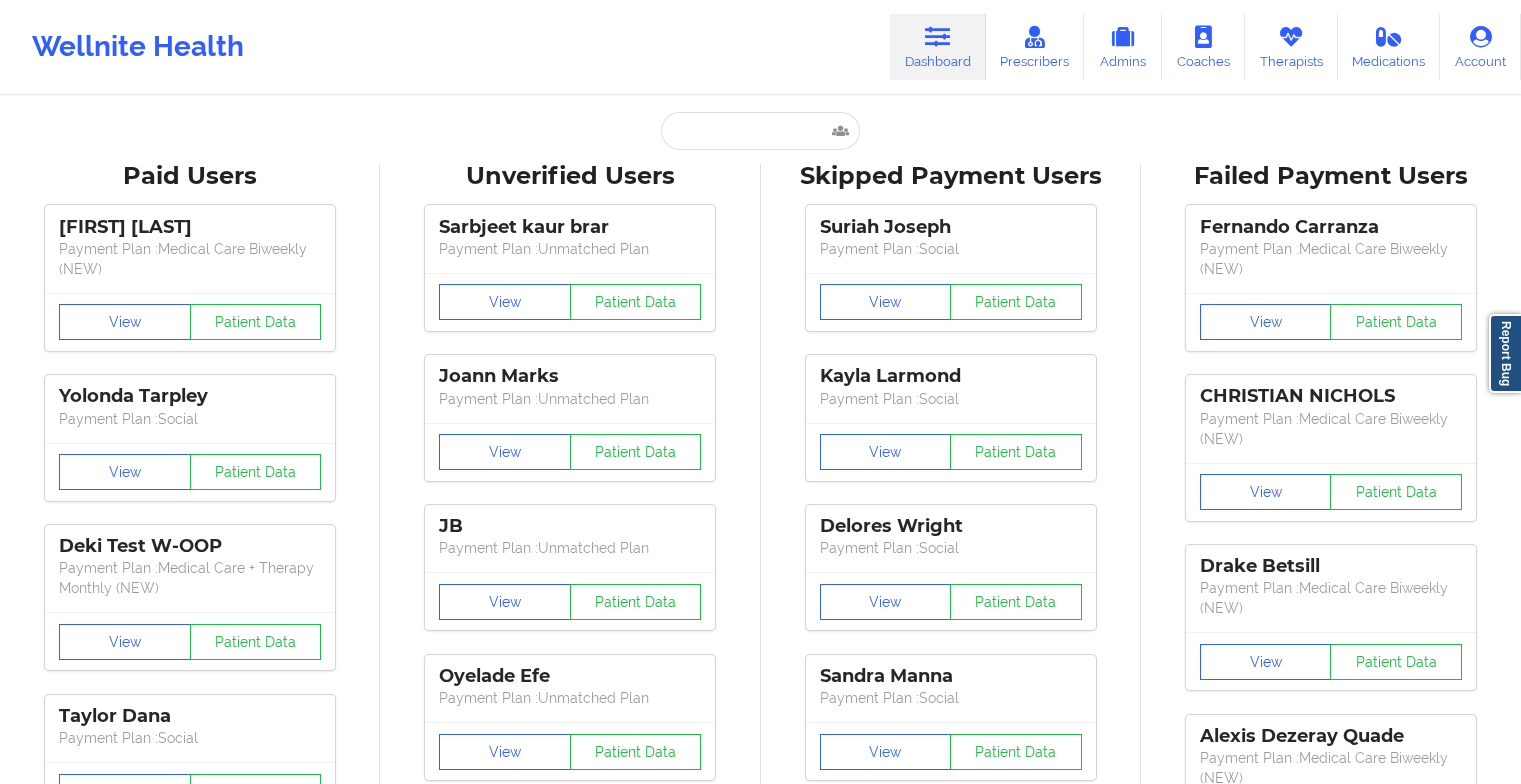 scroll, scrollTop: 0, scrollLeft: 0, axis: both 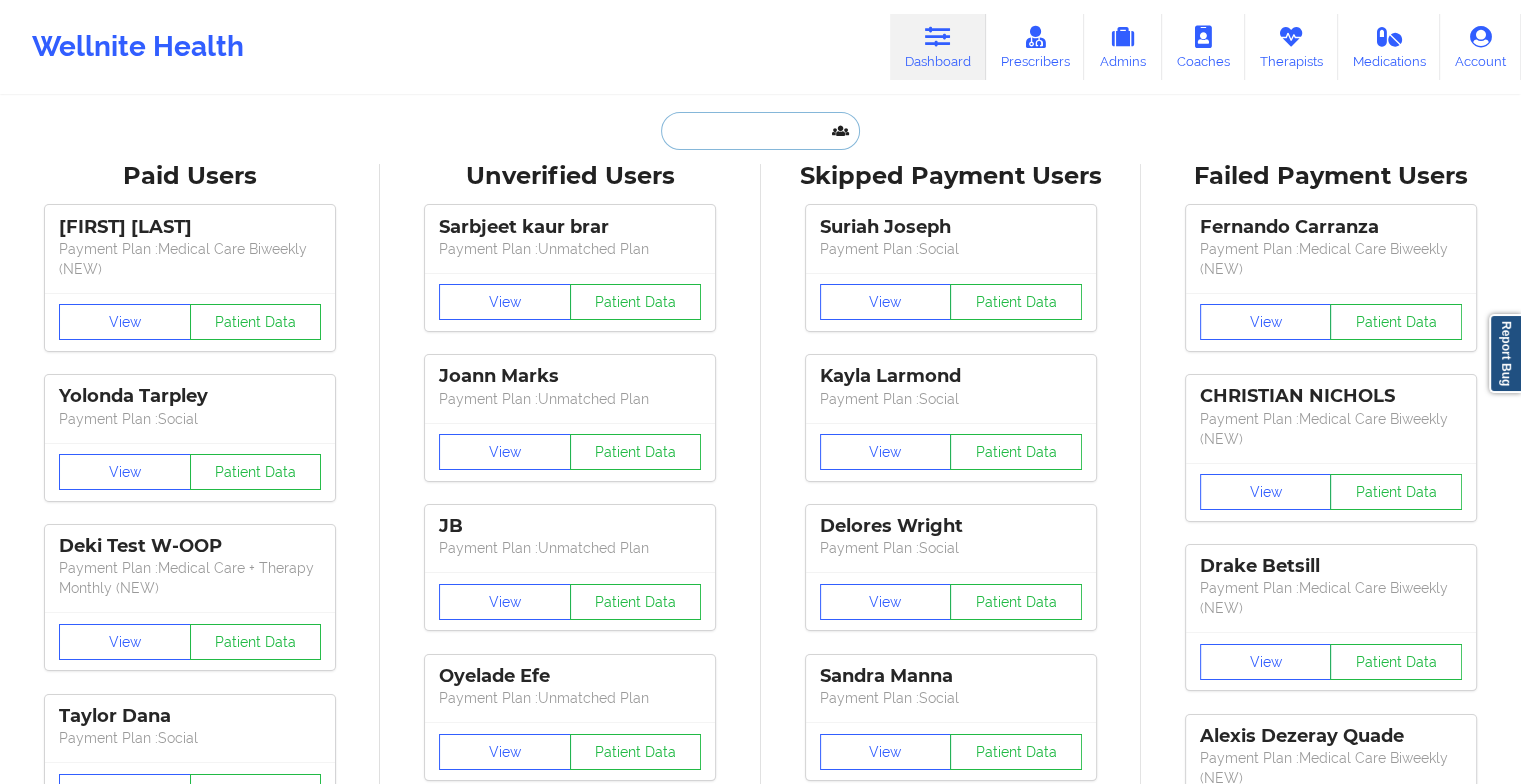 click at bounding box center (760, 131) 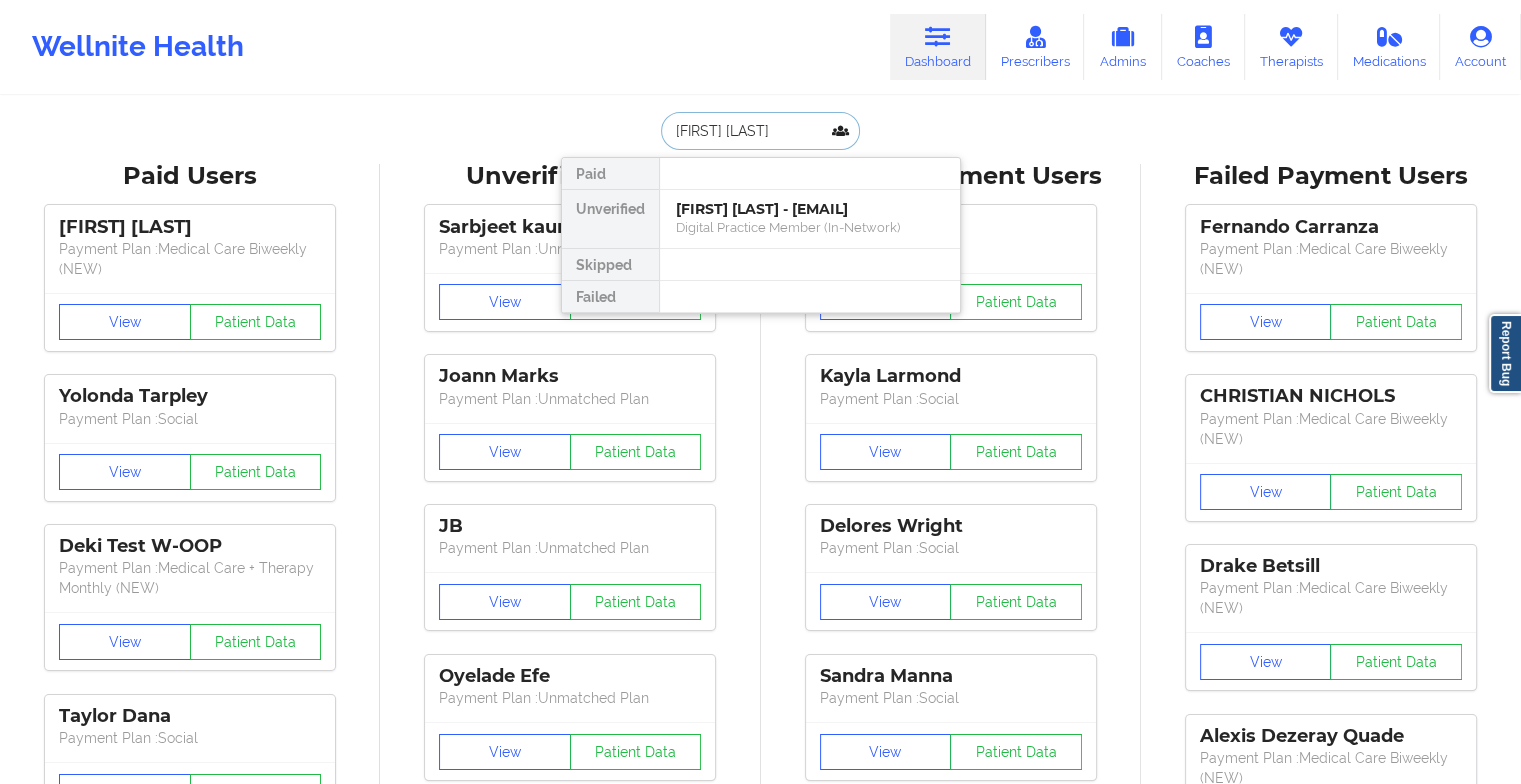 type on "[FIRST] [LAST]" 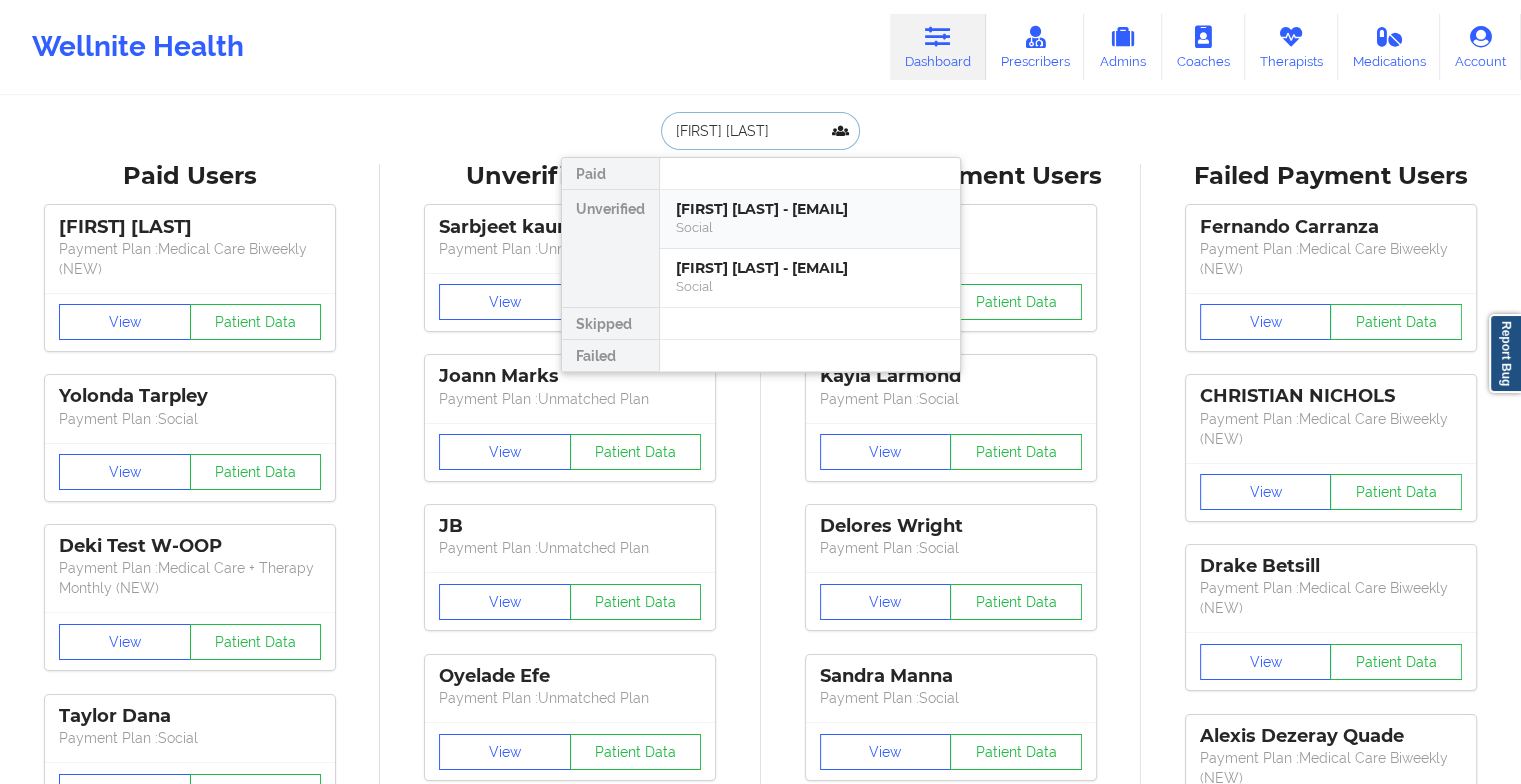 click on "[FIRST] [LAST] - [EMAIL]" at bounding box center (810, 209) 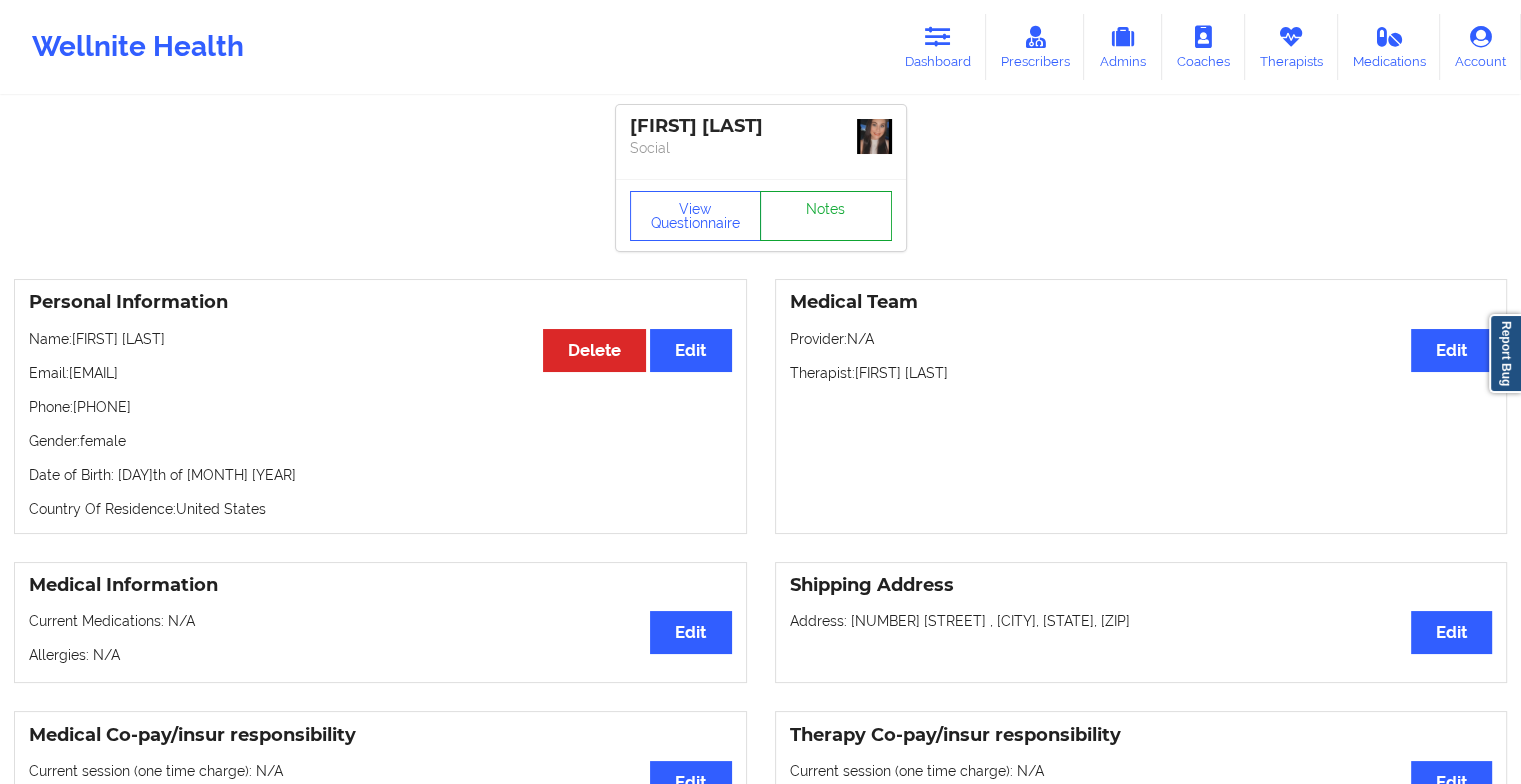 click on "Notes" at bounding box center [826, 216] 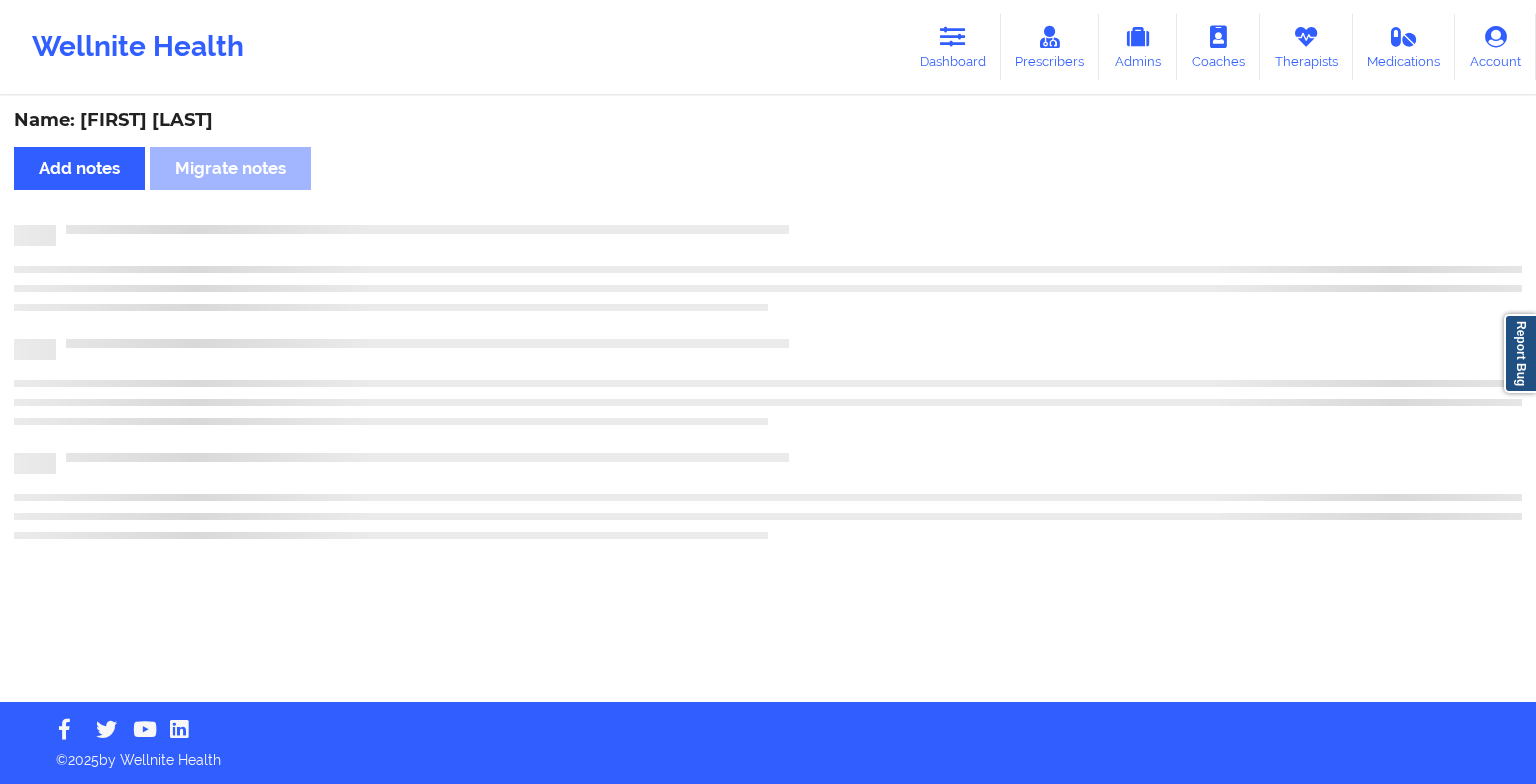 click on "Name: [FIRST] [LAST] Add notes Migrate notes" at bounding box center (768, 400) 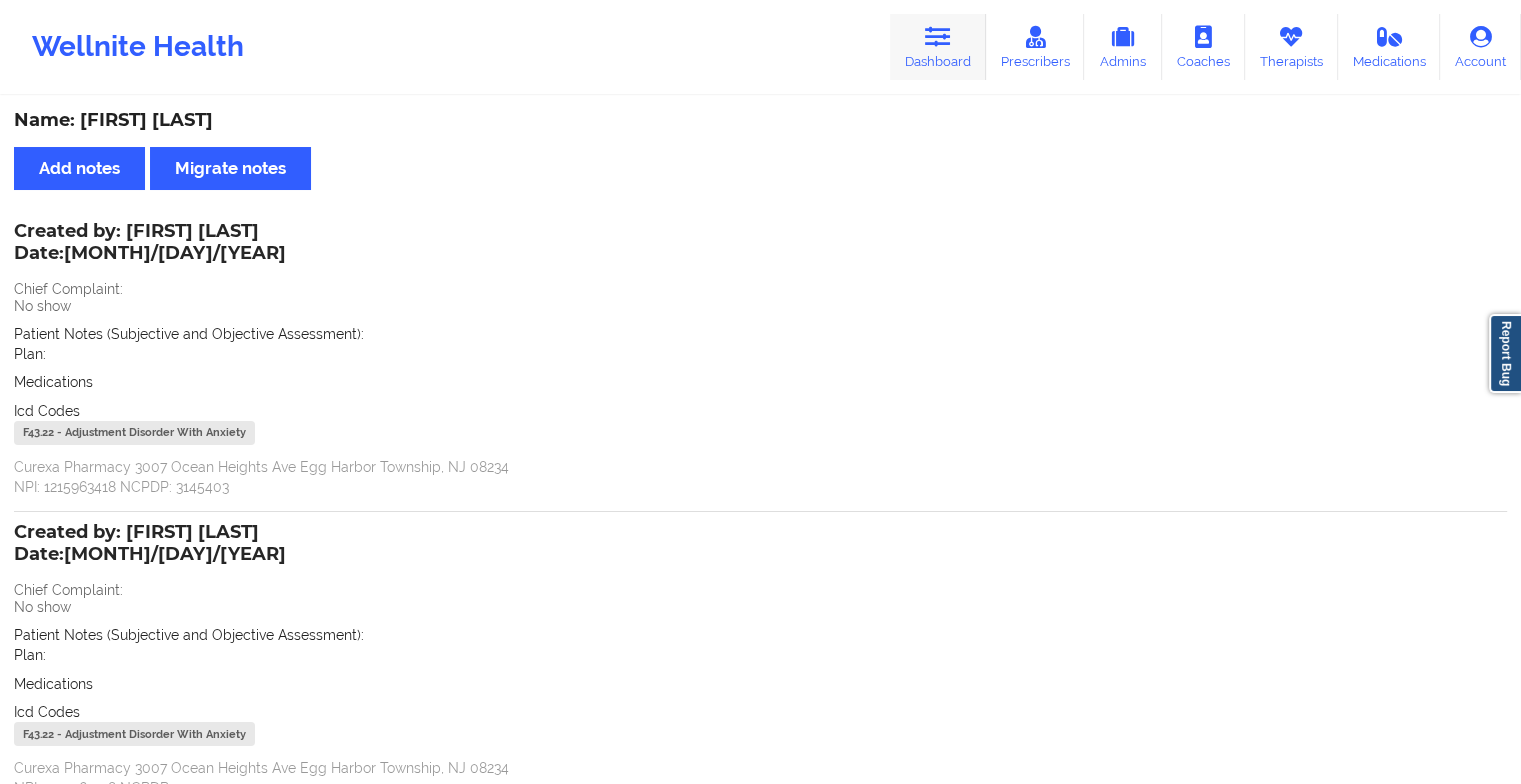 click on "Dashboard" at bounding box center (938, 47) 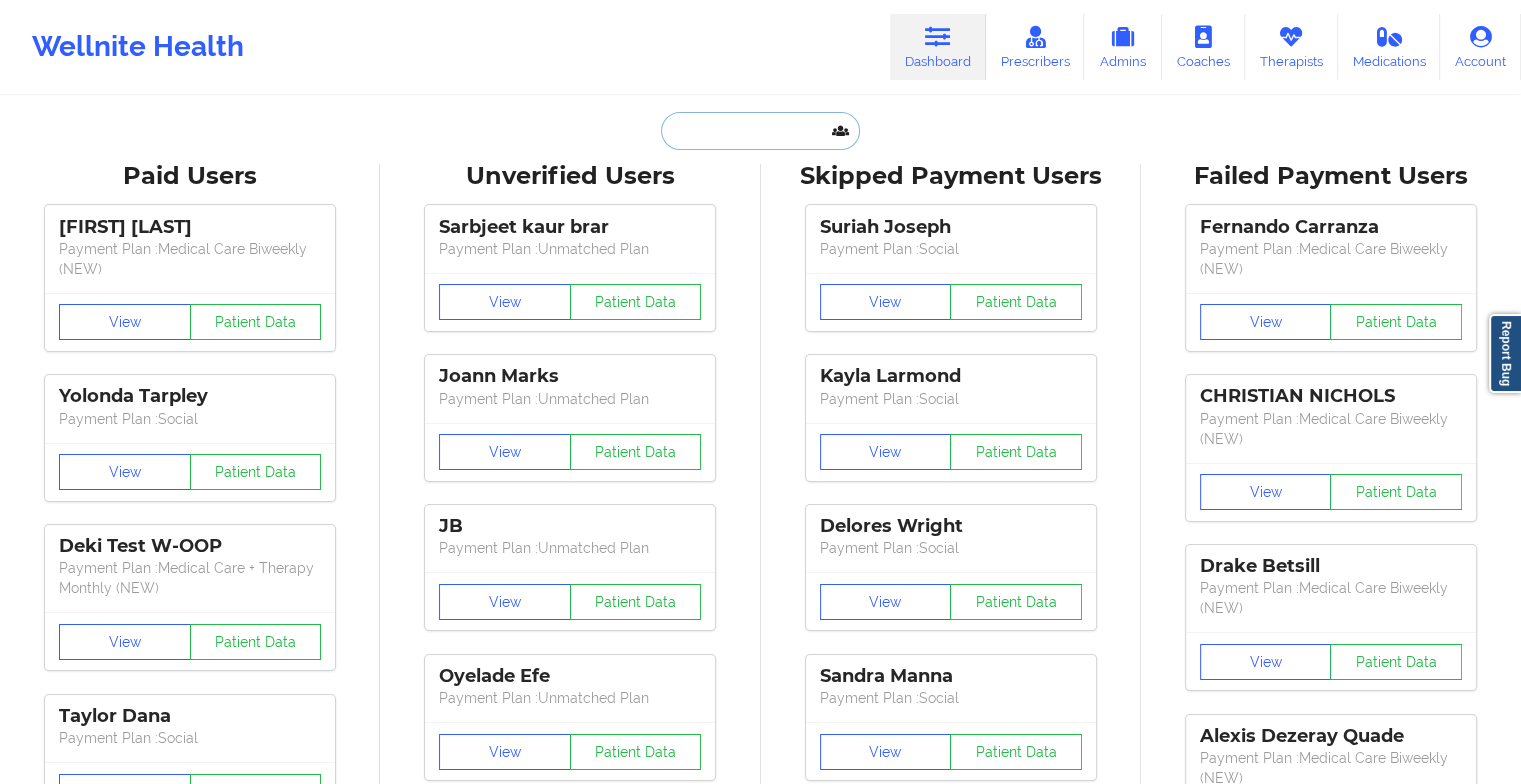 click at bounding box center [760, 131] 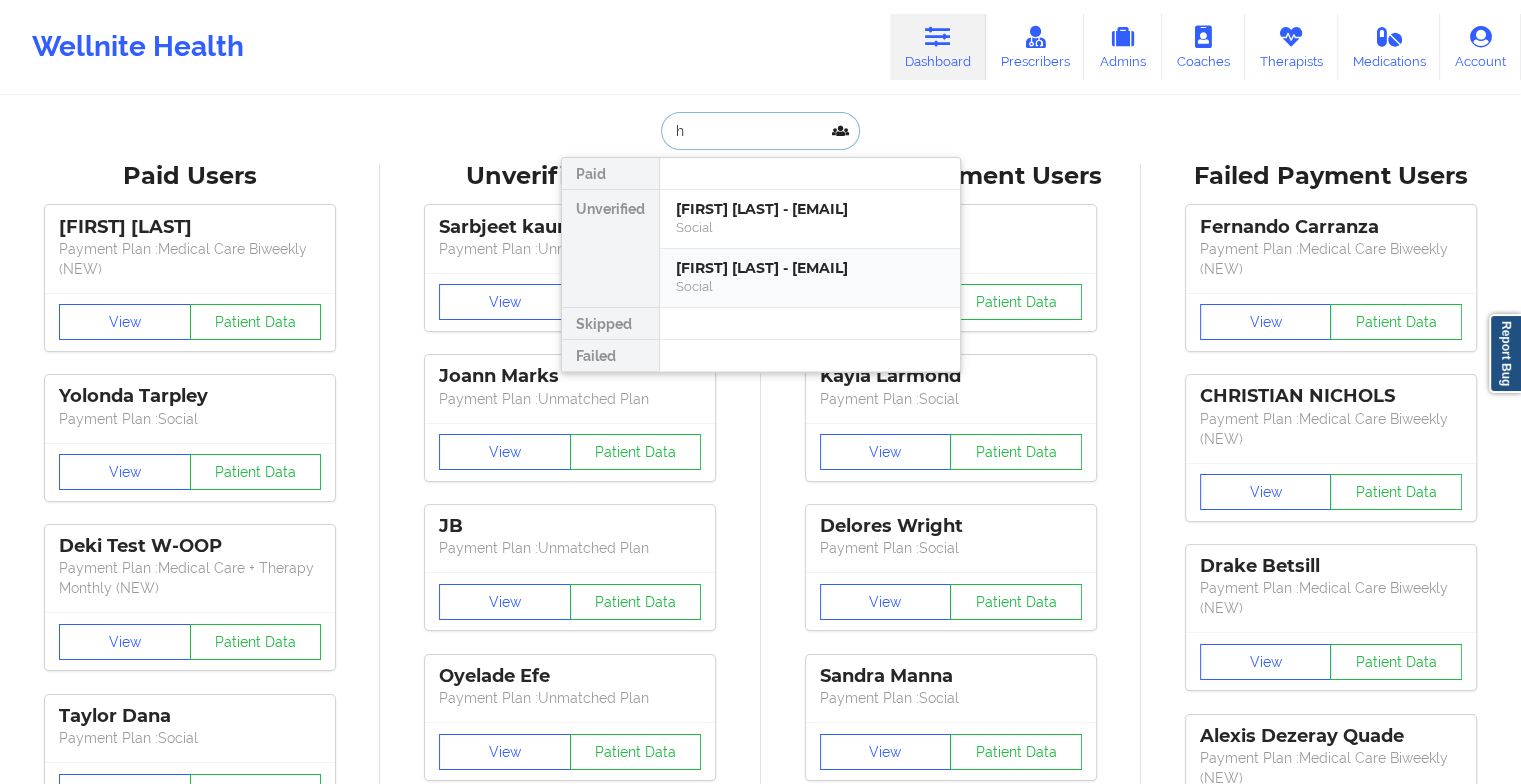 click on "[FIRST] [LAST] - [EMAIL]" at bounding box center [810, 268] 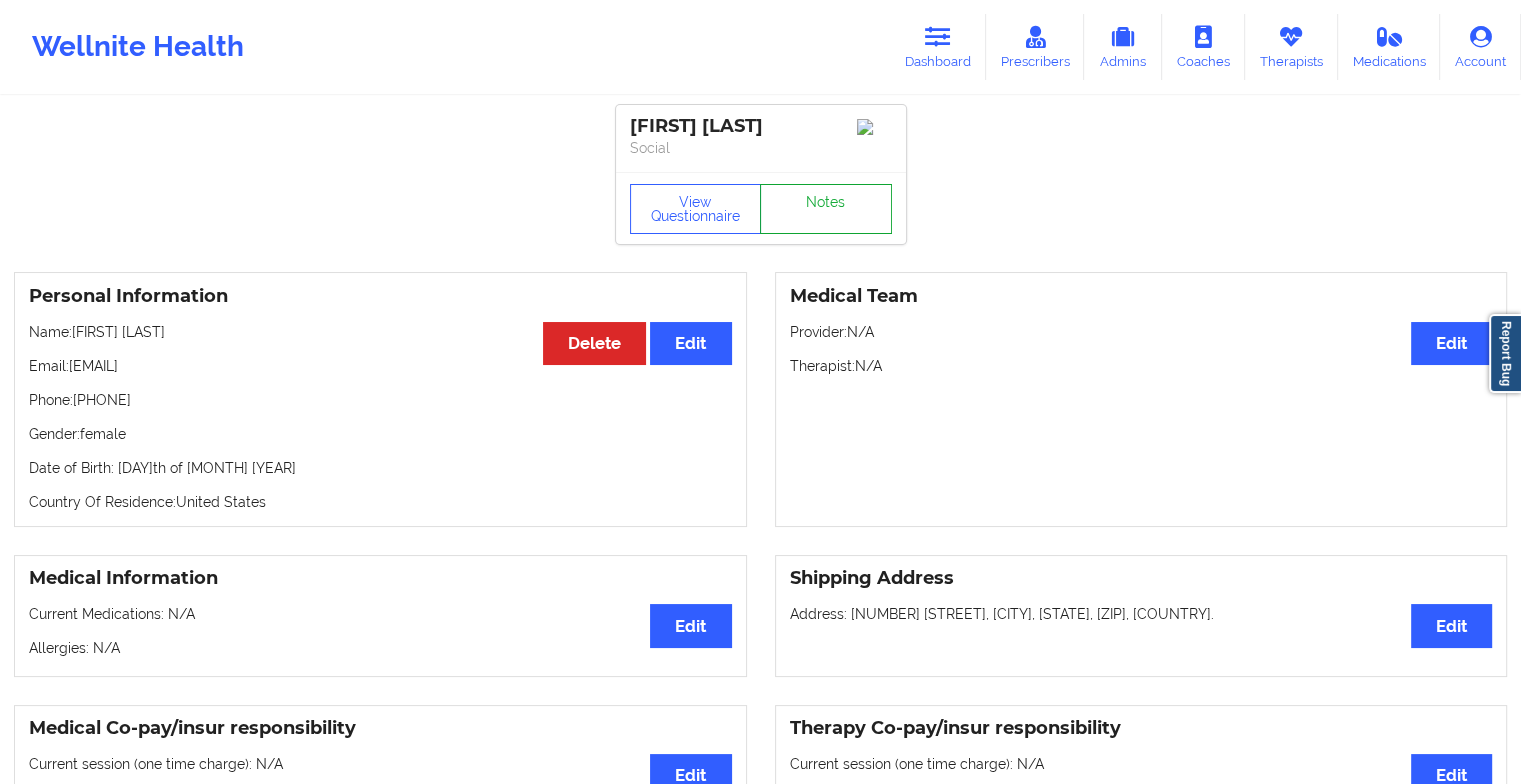 click on "Notes" at bounding box center [826, 209] 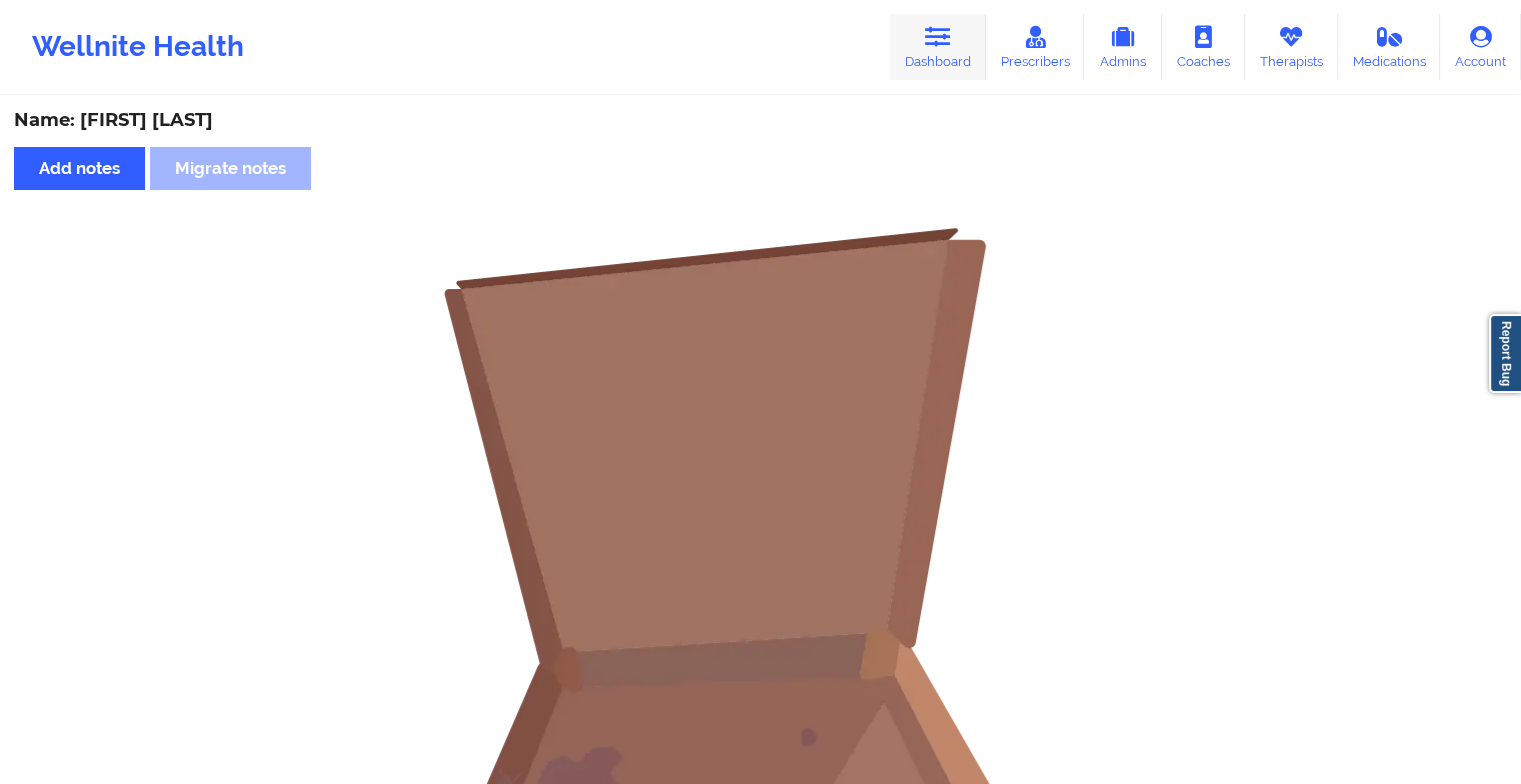 click on "Dashboard" at bounding box center (938, 47) 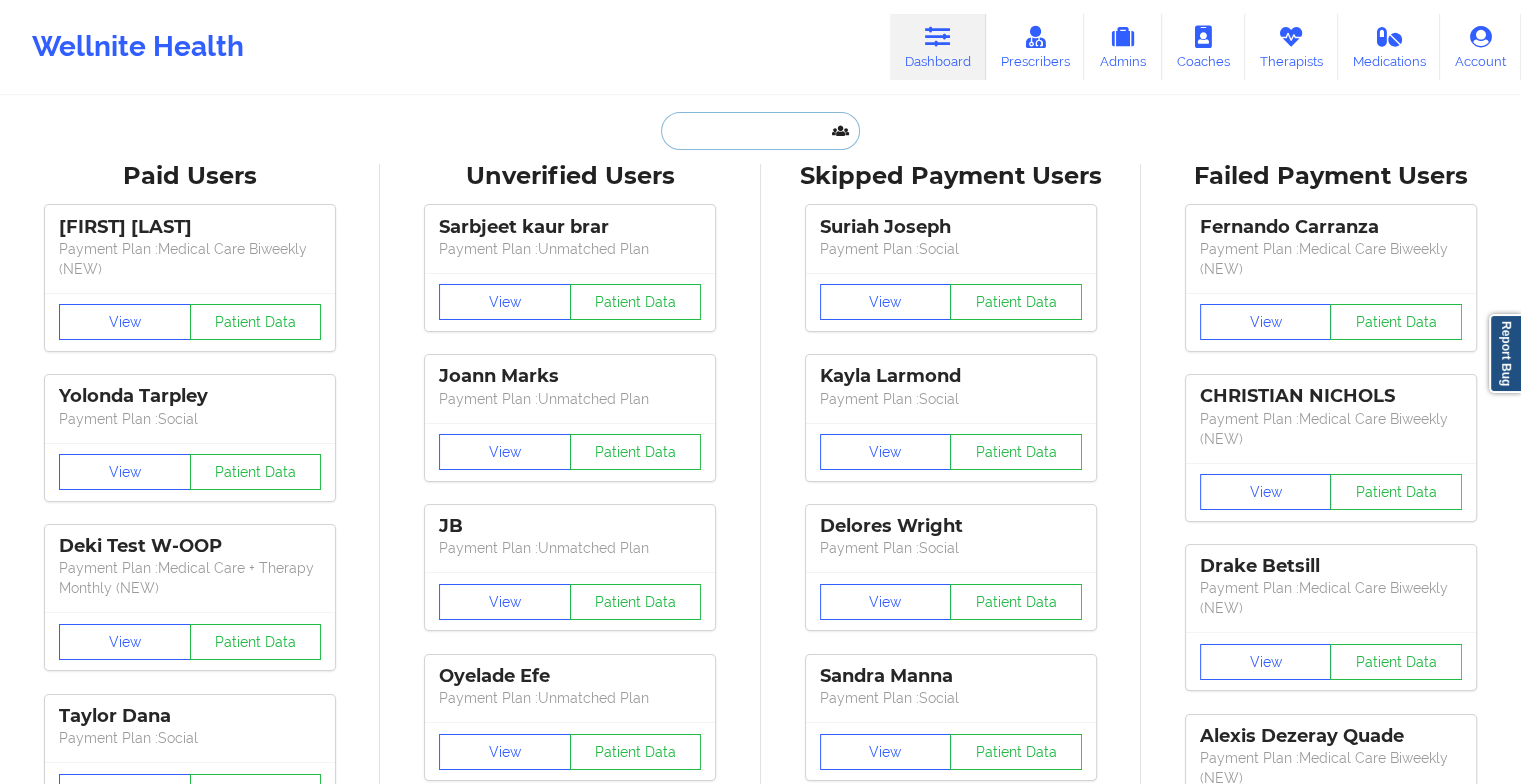 click at bounding box center (760, 131) 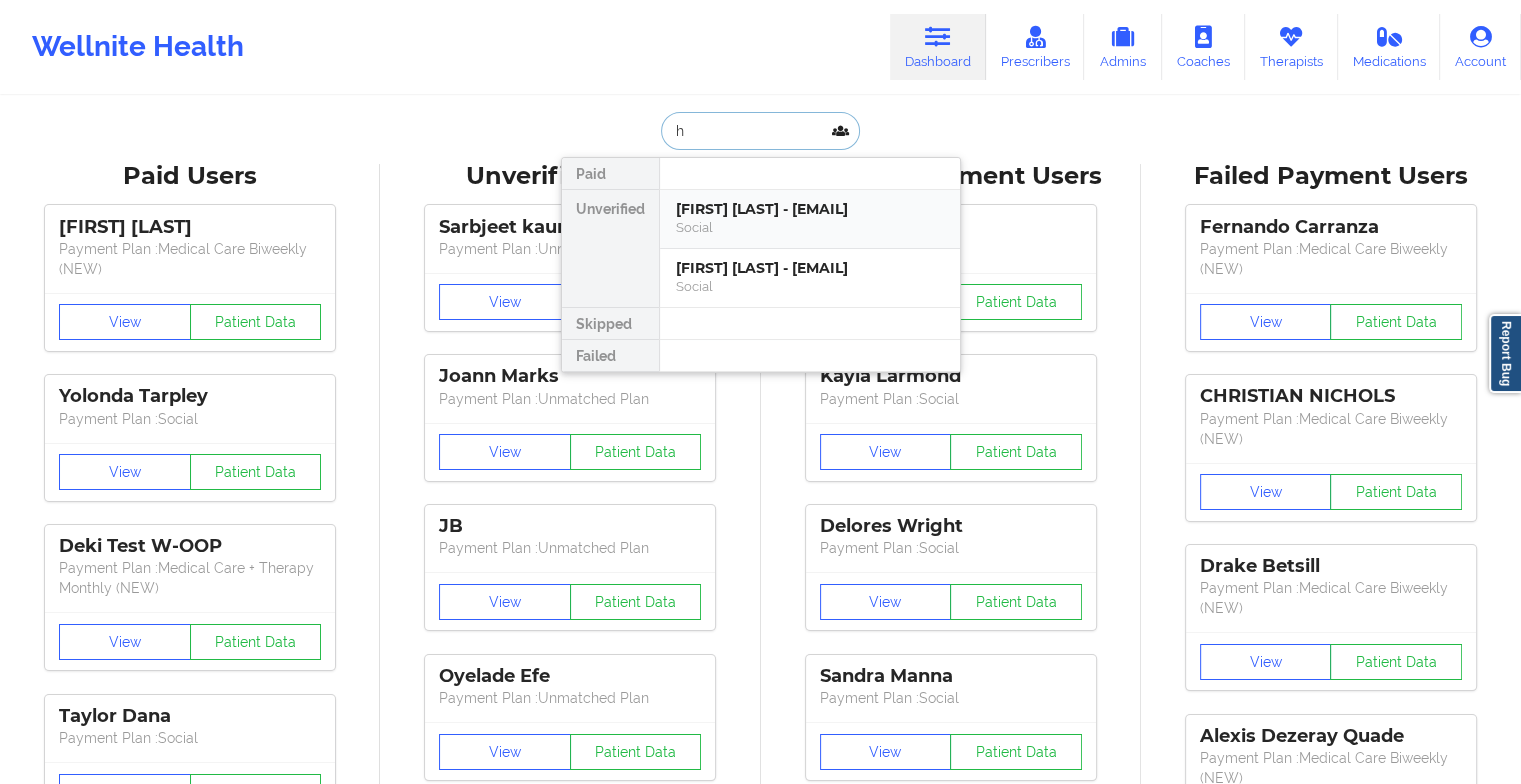 click on "[FIRST] [LAST] - [EMAIL]" at bounding box center [810, 209] 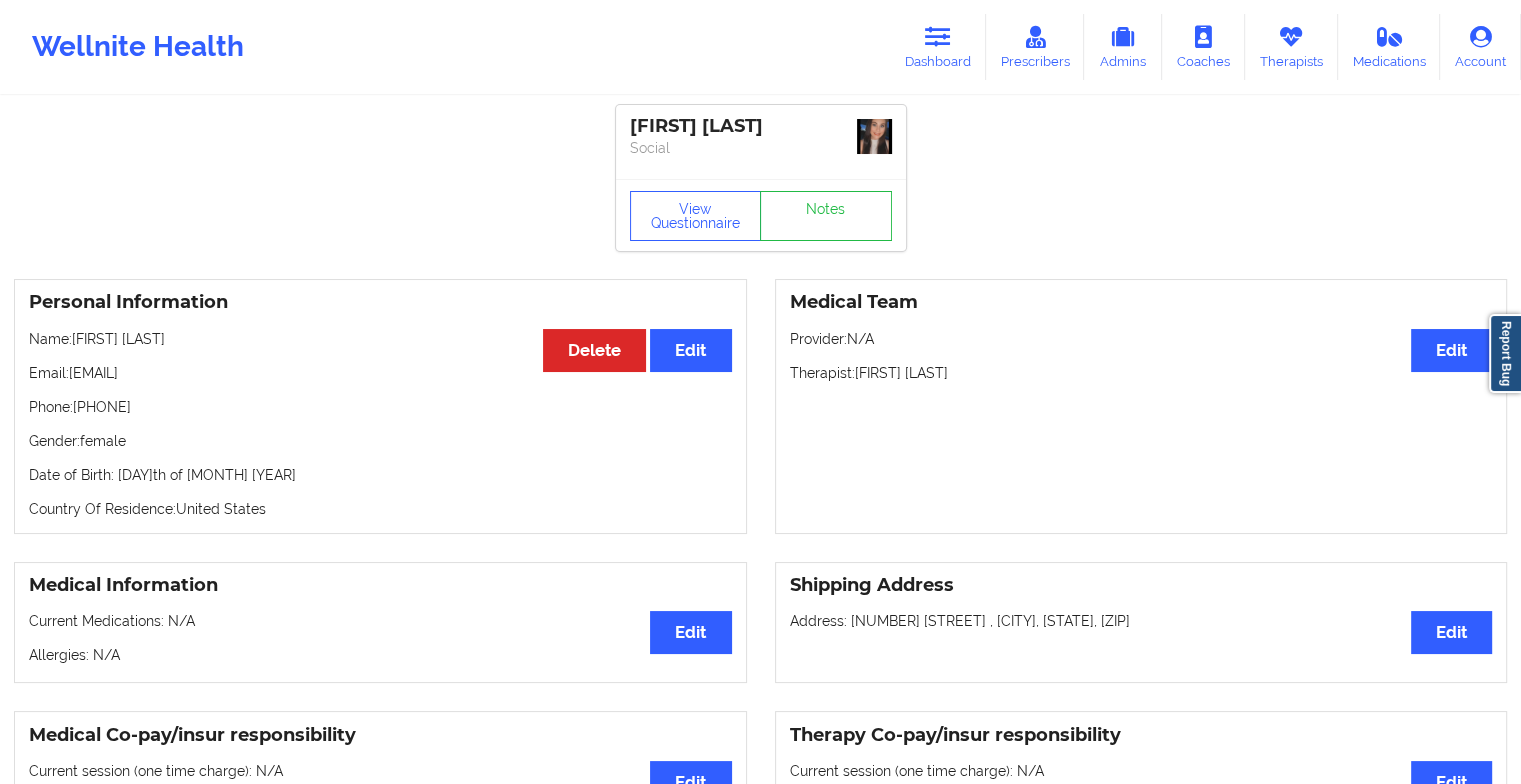 drag, startPoint x: 72, startPoint y: 364, endPoint x: 316, endPoint y: 366, distance: 244.0082 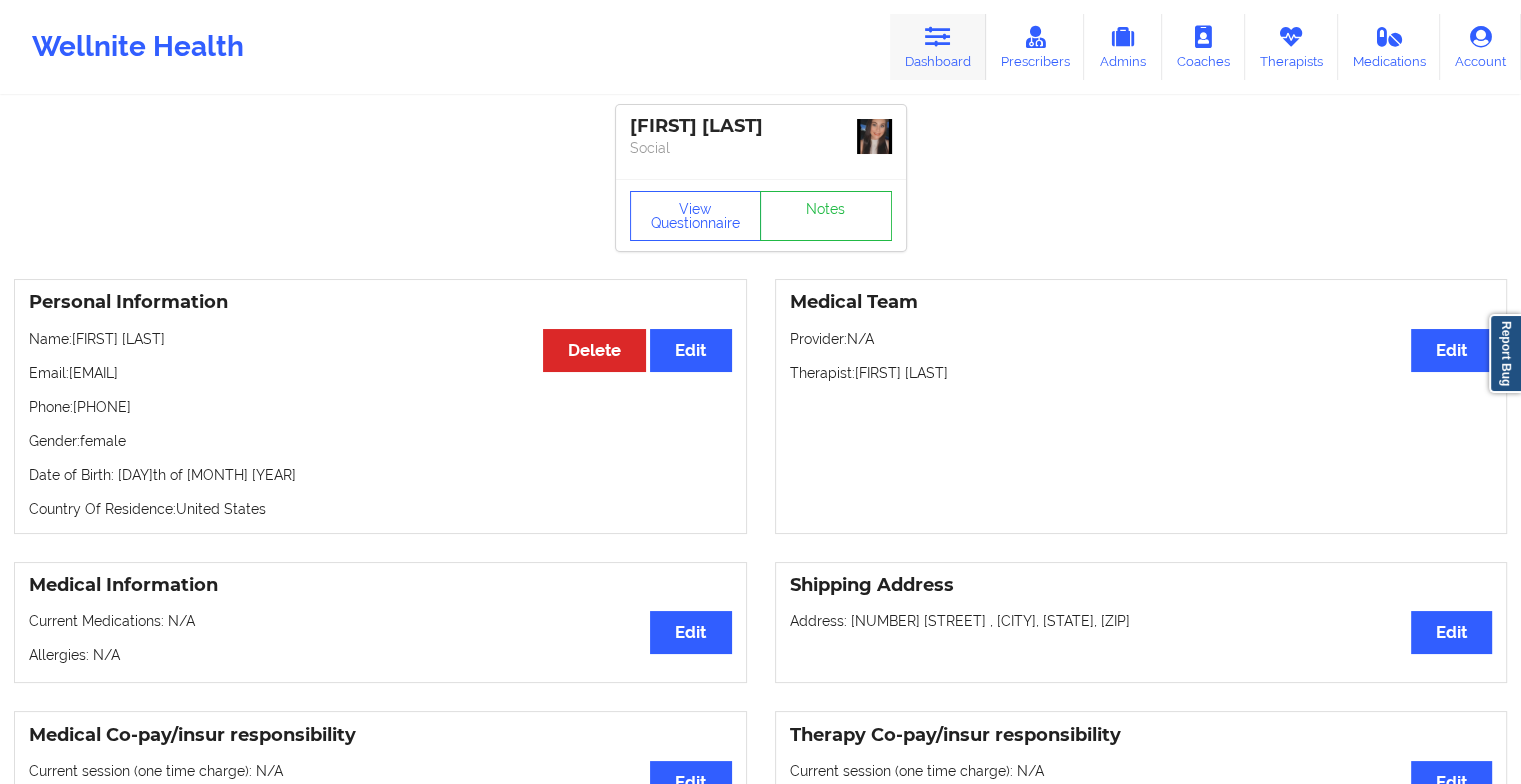 click on "Dashboard" at bounding box center [938, 47] 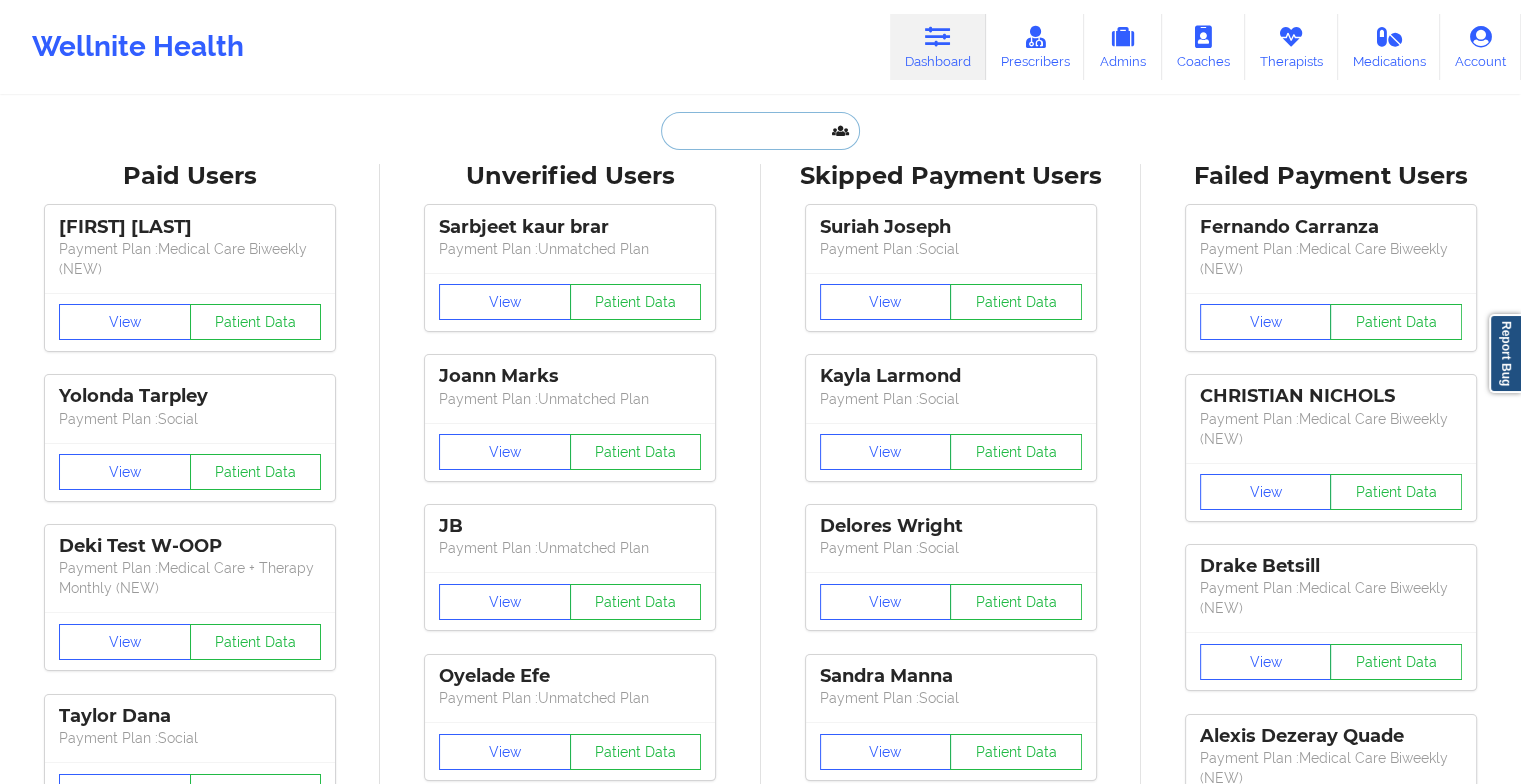 click at bounding box center (760, 131) 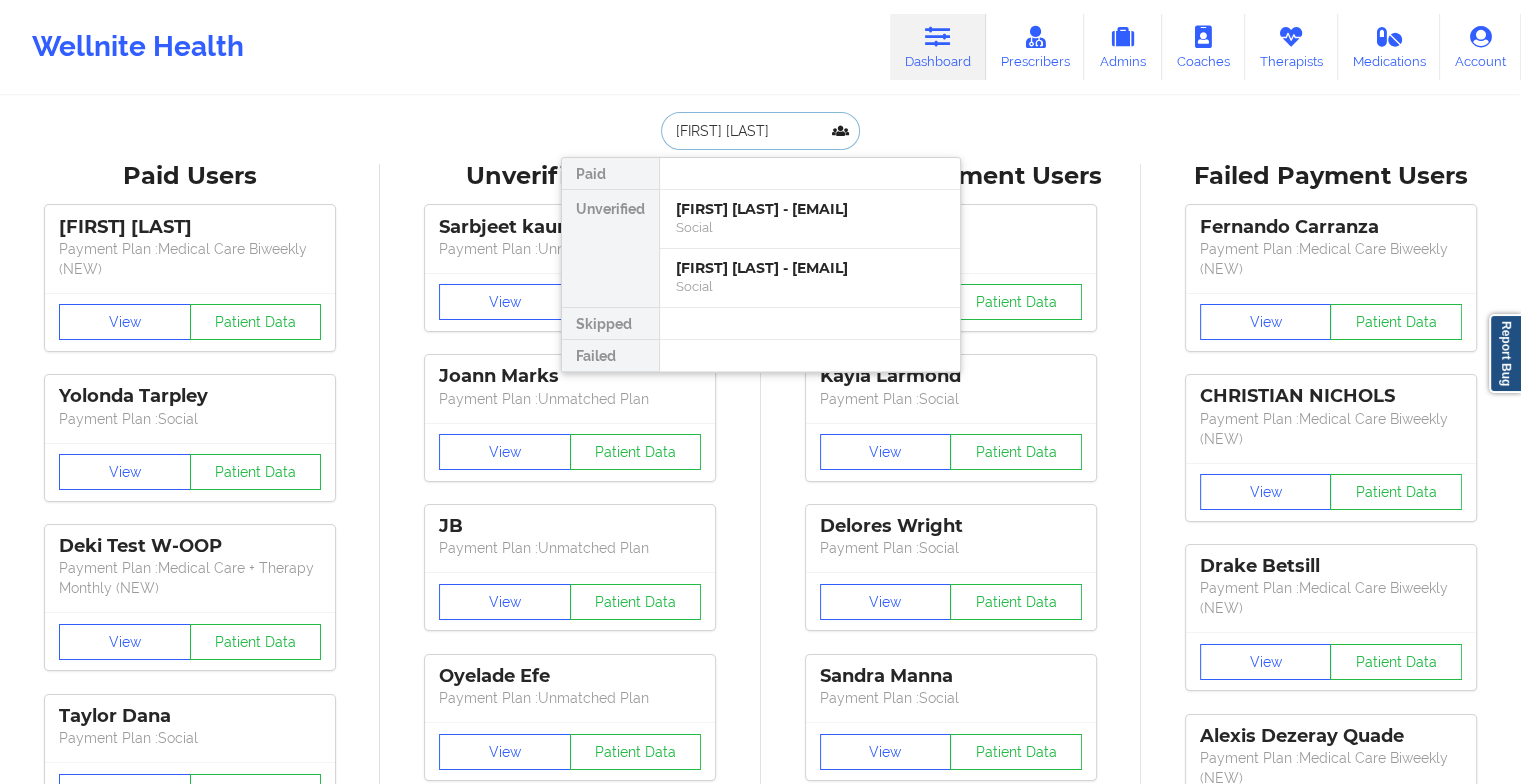 type on "[FIRST] [LAST]" 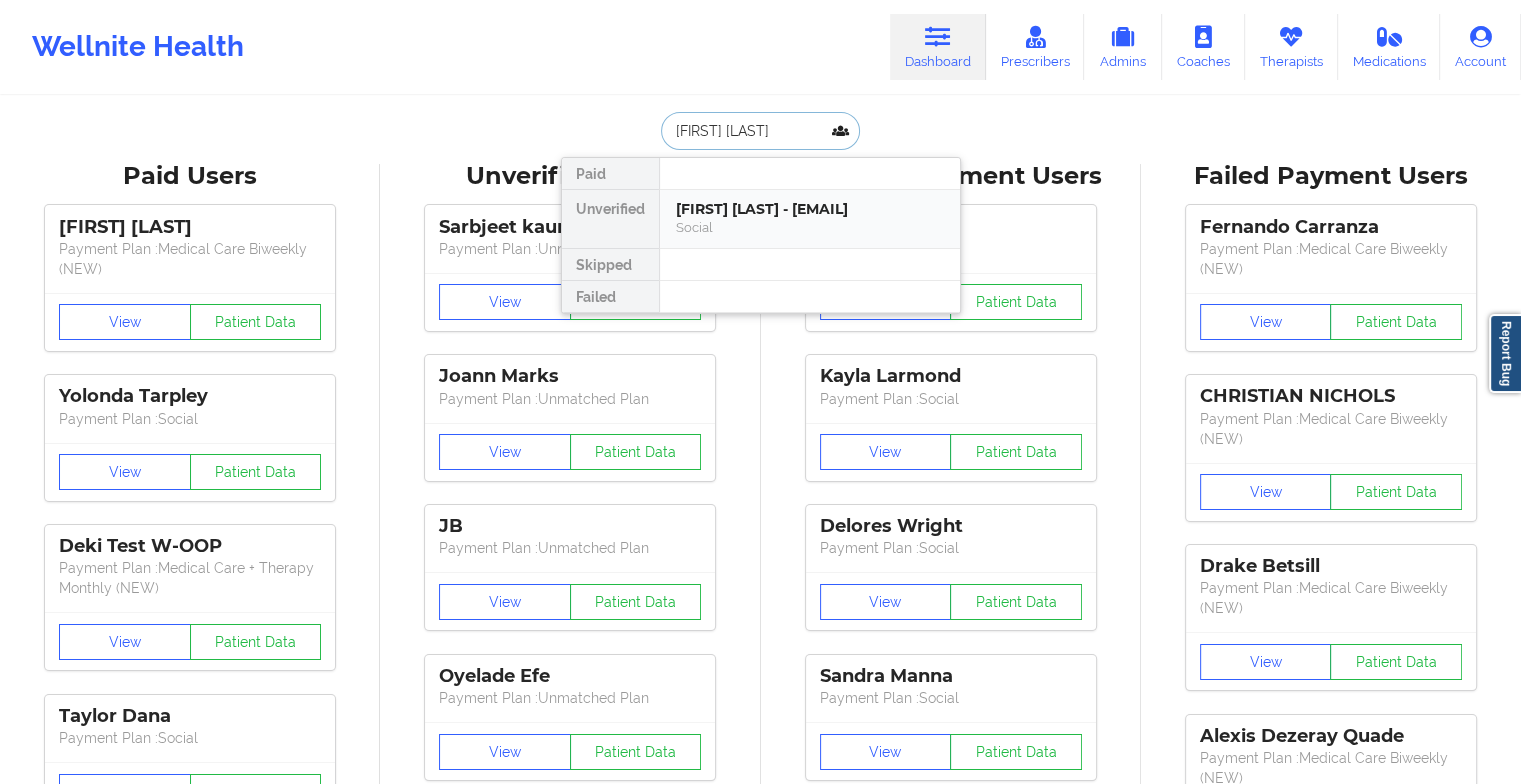 click on "Social" at bounding box center [810, 227] 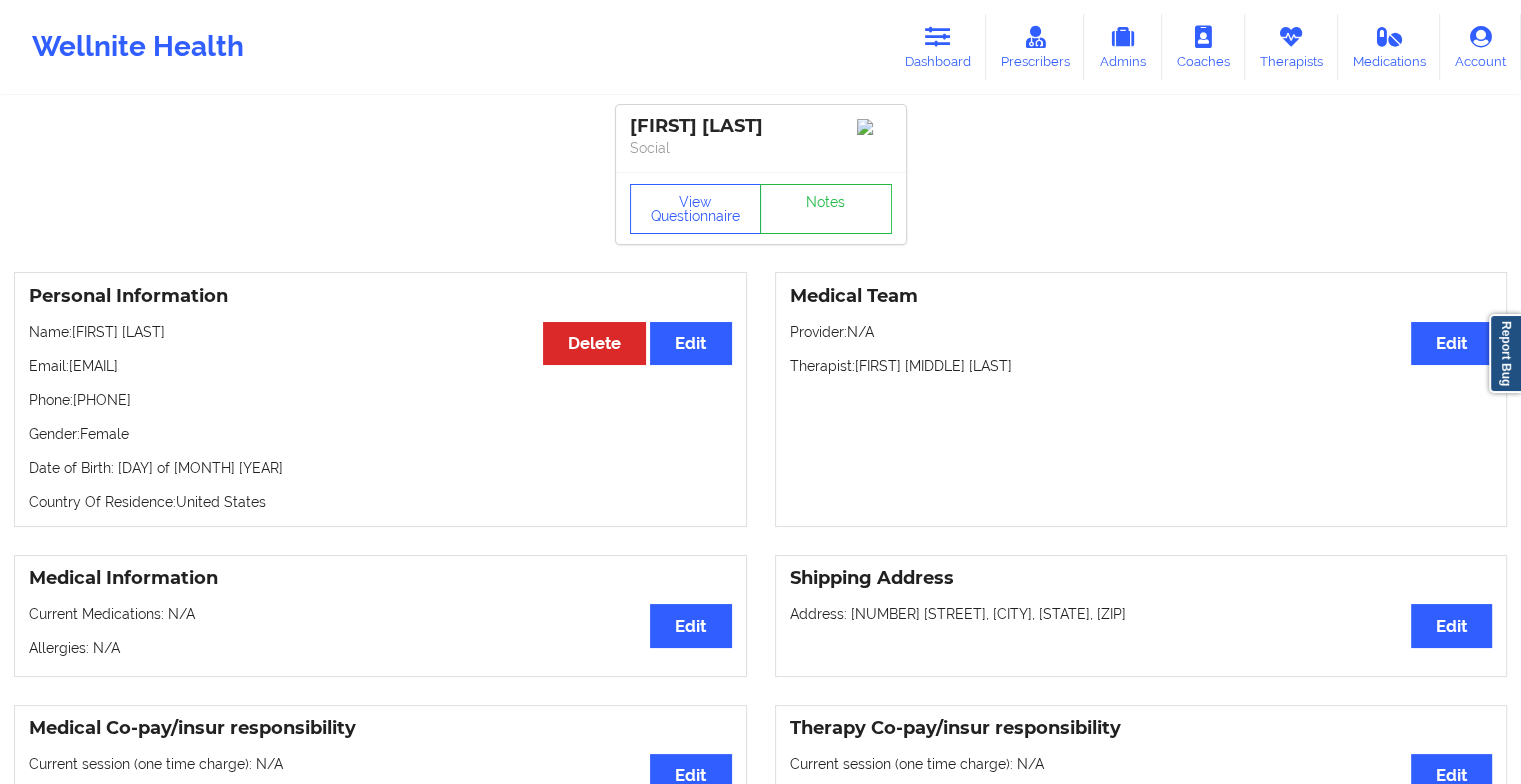 drag, startPoint x: 72, startPoint y: 370, endPoint x: 257, endPoint y: 385, distance: 185.60712 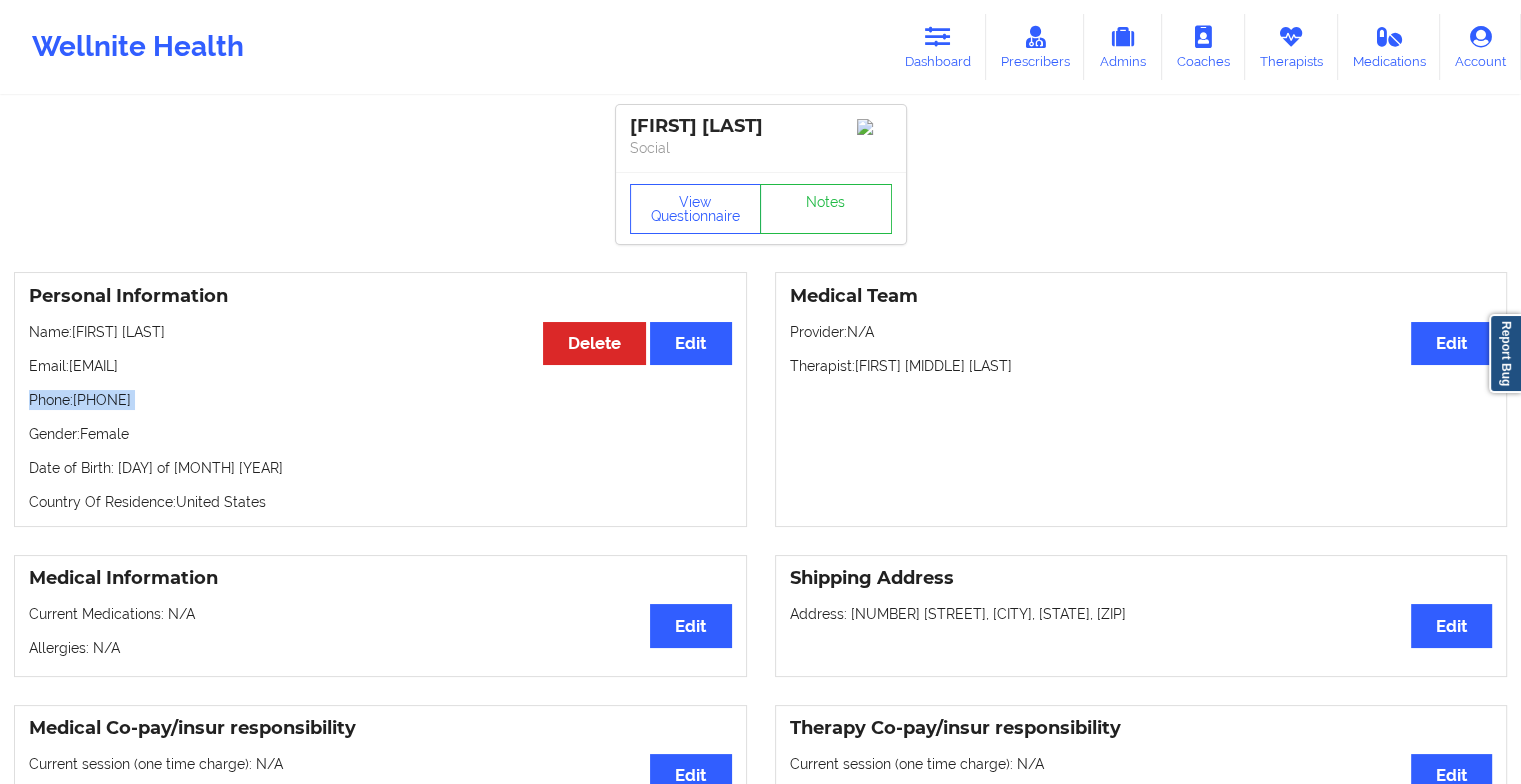 drag, startPoint x: 73, startPoint y: 370, endPoint x: 220, endPoint y: 367, distance: 147.03061 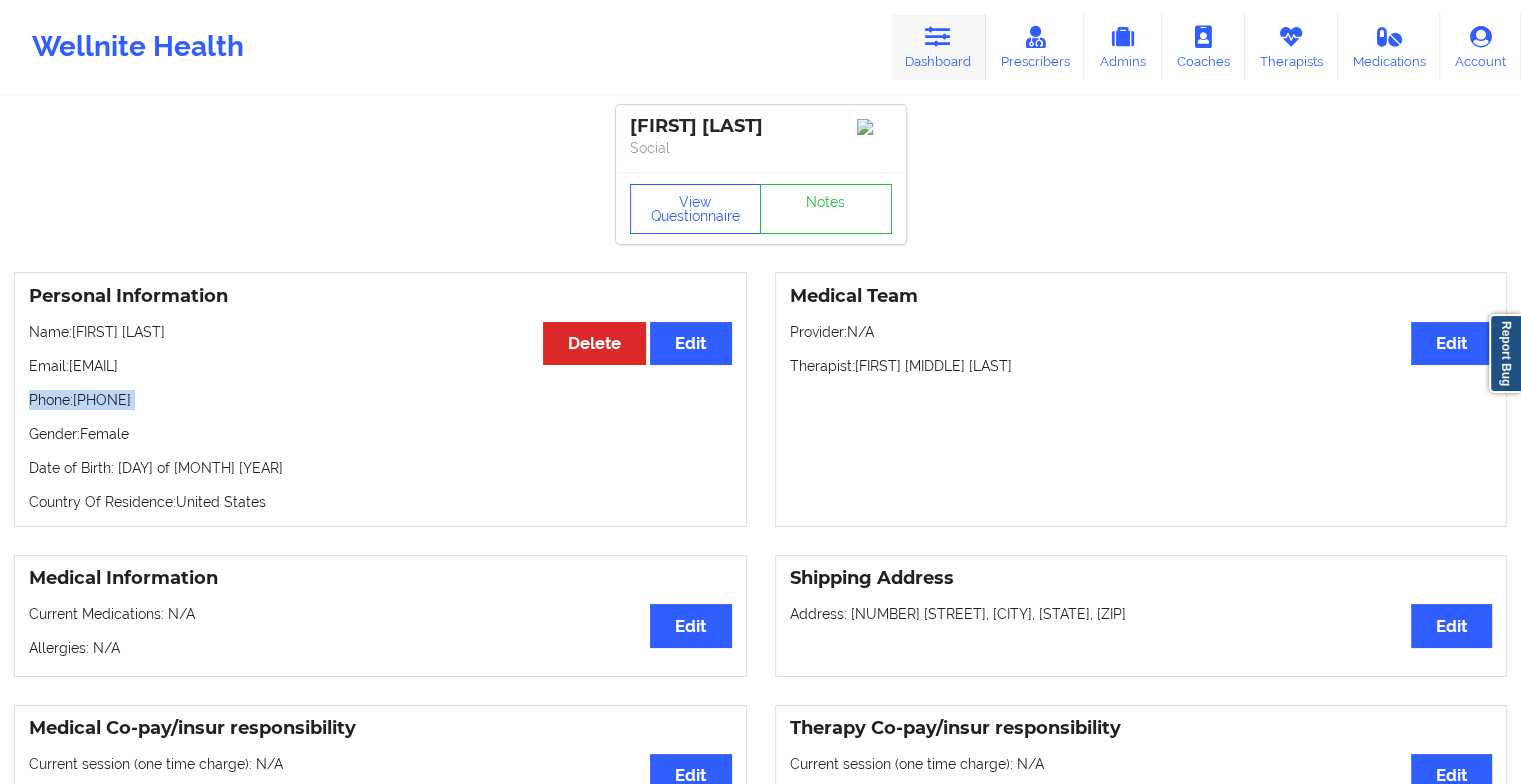 click on "Dashboard" at bounding box center [938, 47] 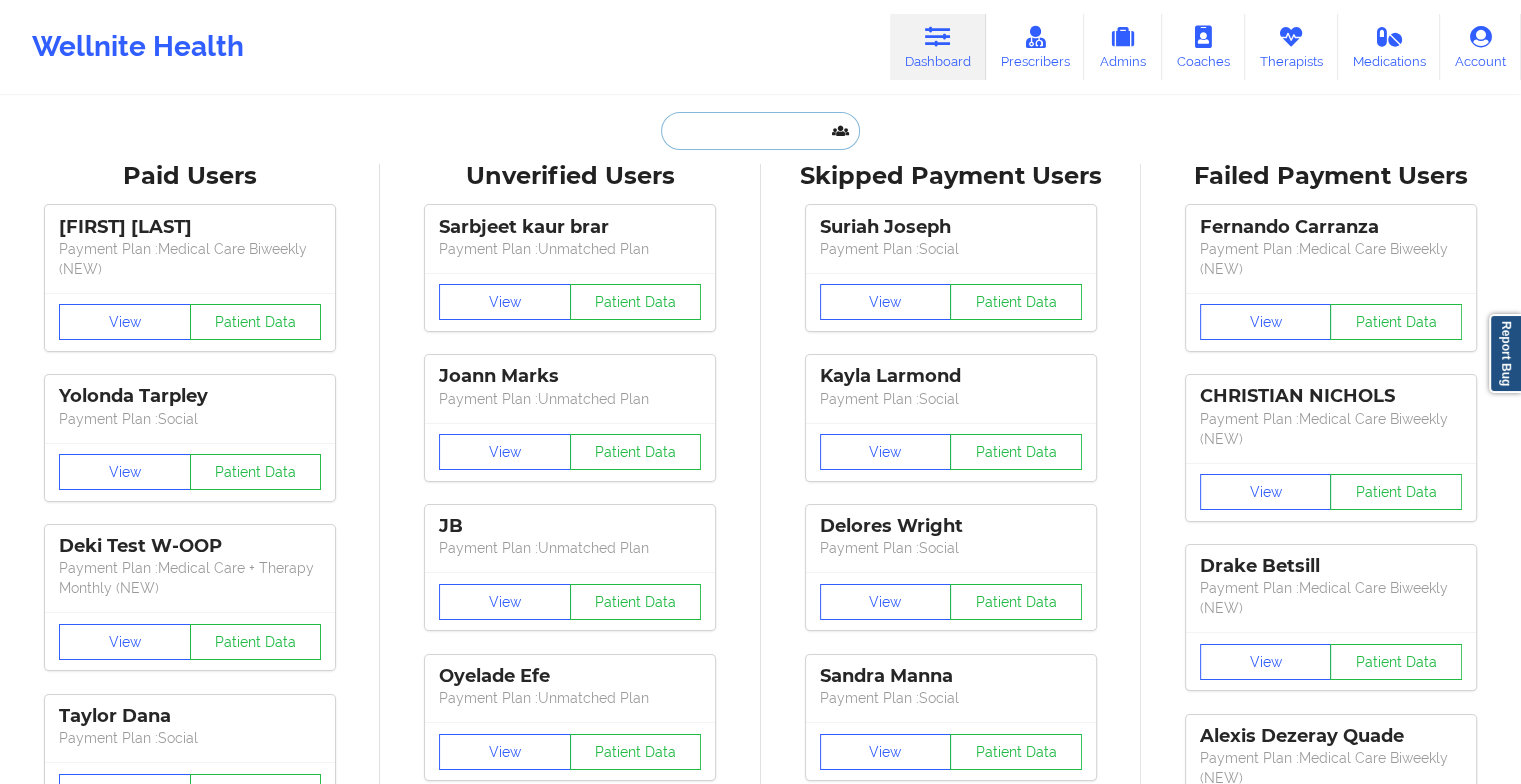 click at bounding box center [760, 131] 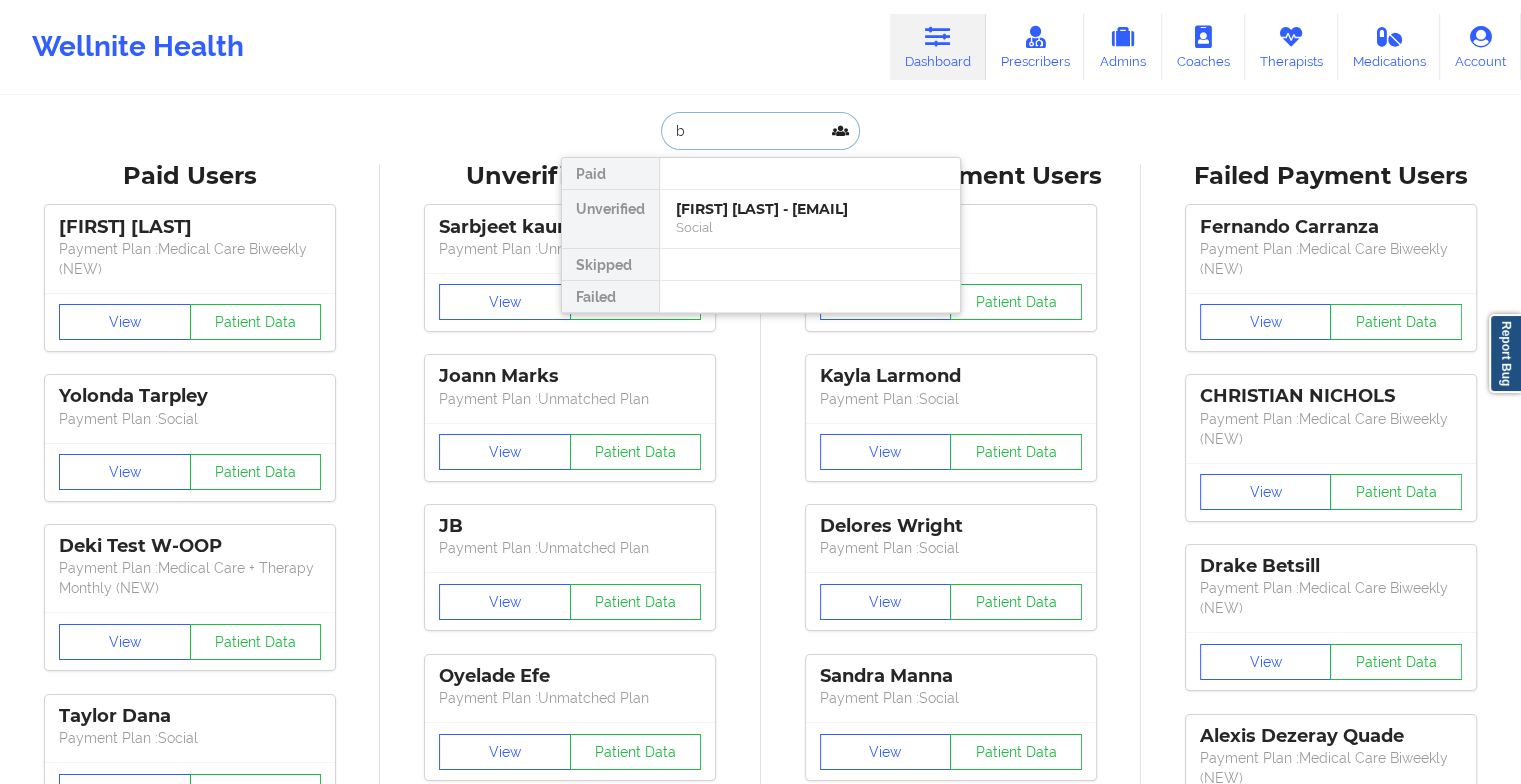 type on "b" 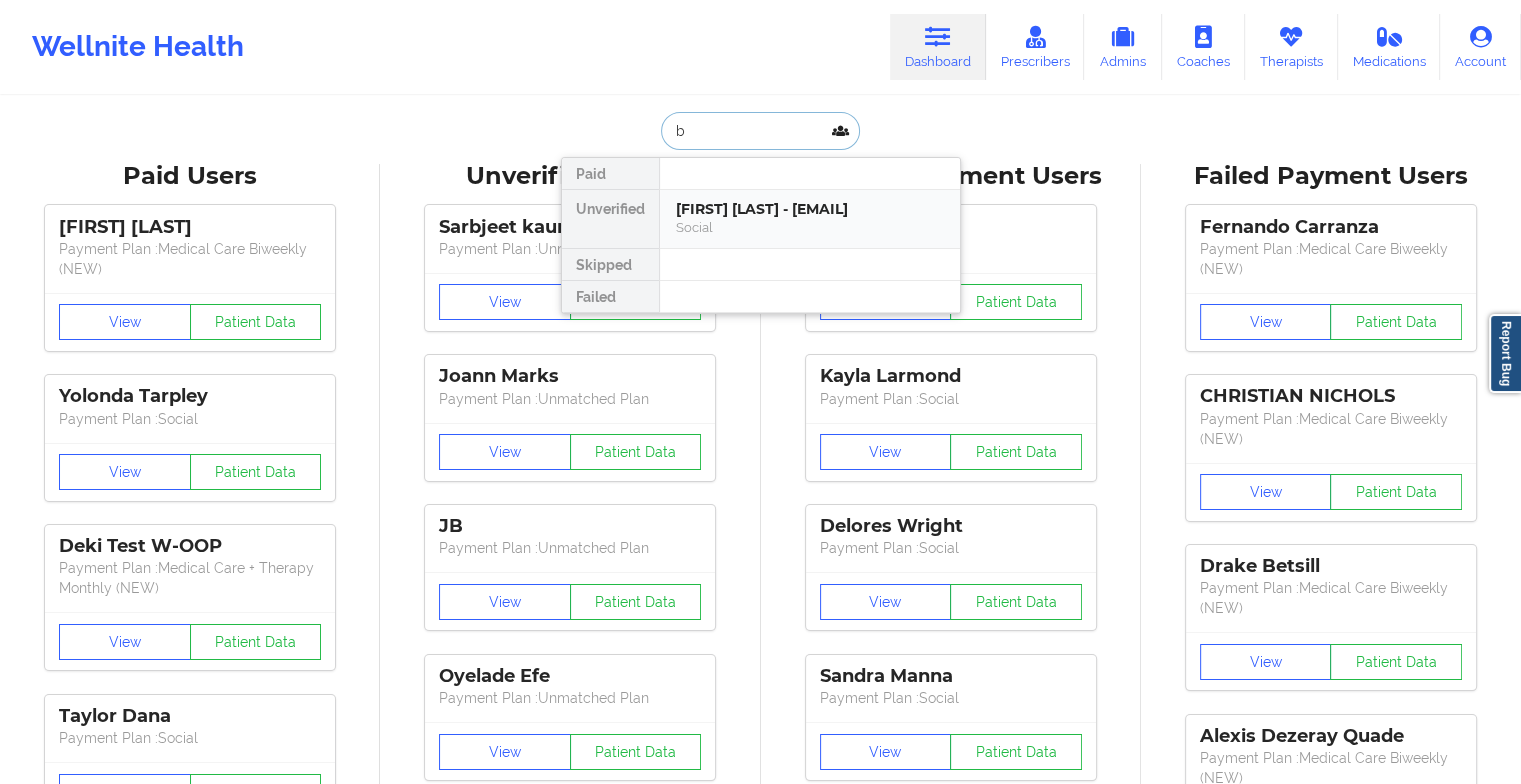 click on "[FIRST] [LAST] - [EMAIL]" at bounding box center (810, 209) 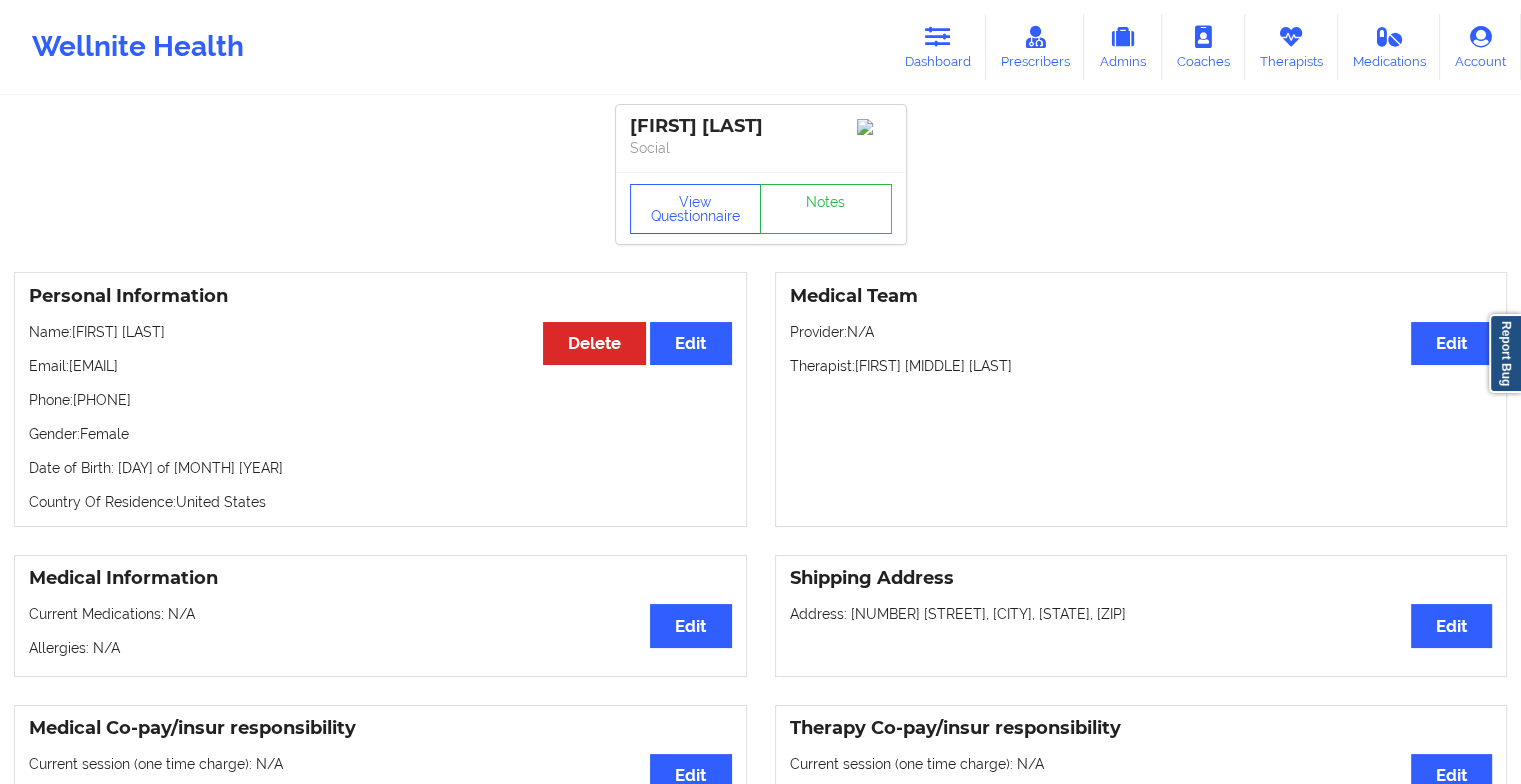 drag, startPoint x: 68, startPoint y: 372, endPoint x: 268, endPoint y: 355, distance: 200.7212 